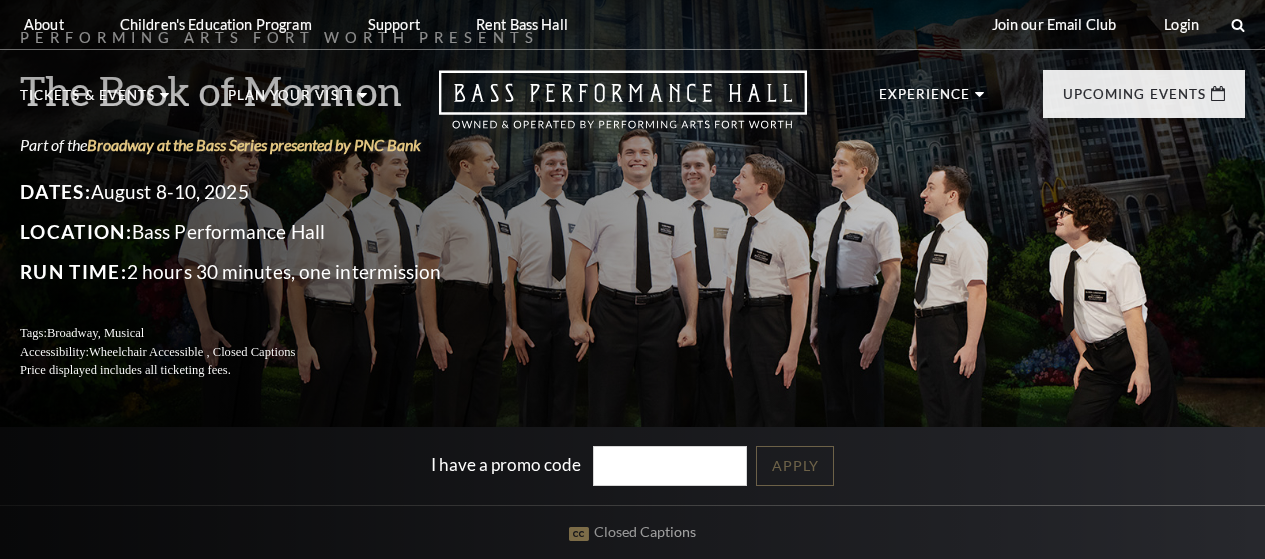 scroll, scrollTop: 0, scrollLeft: 0, axis: both 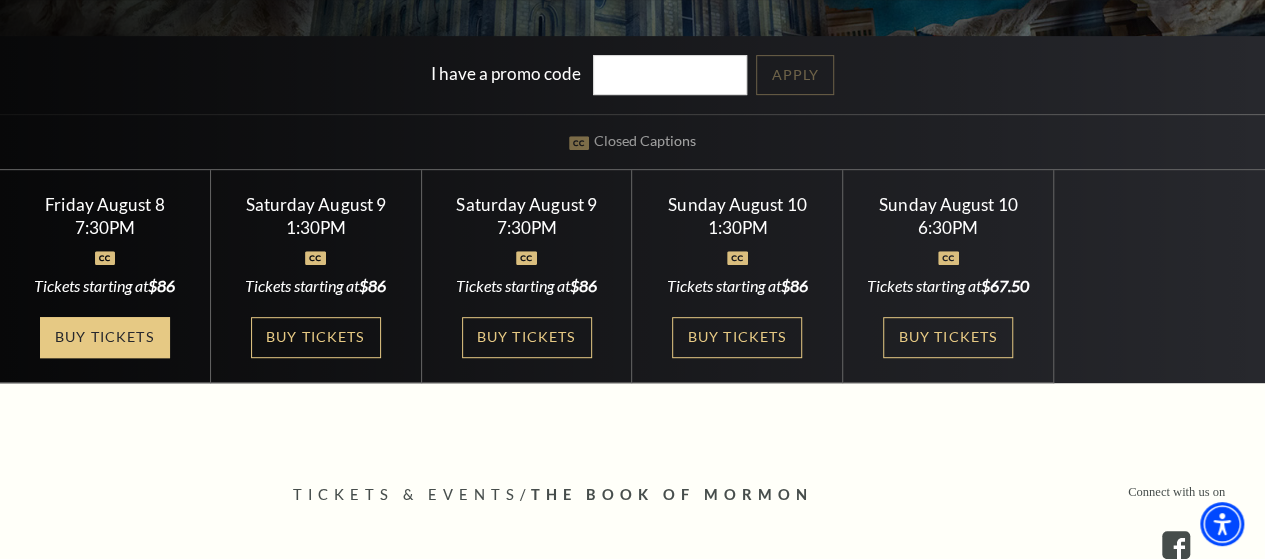 click on "Buy Tickets" at bounding box center (105, 337) 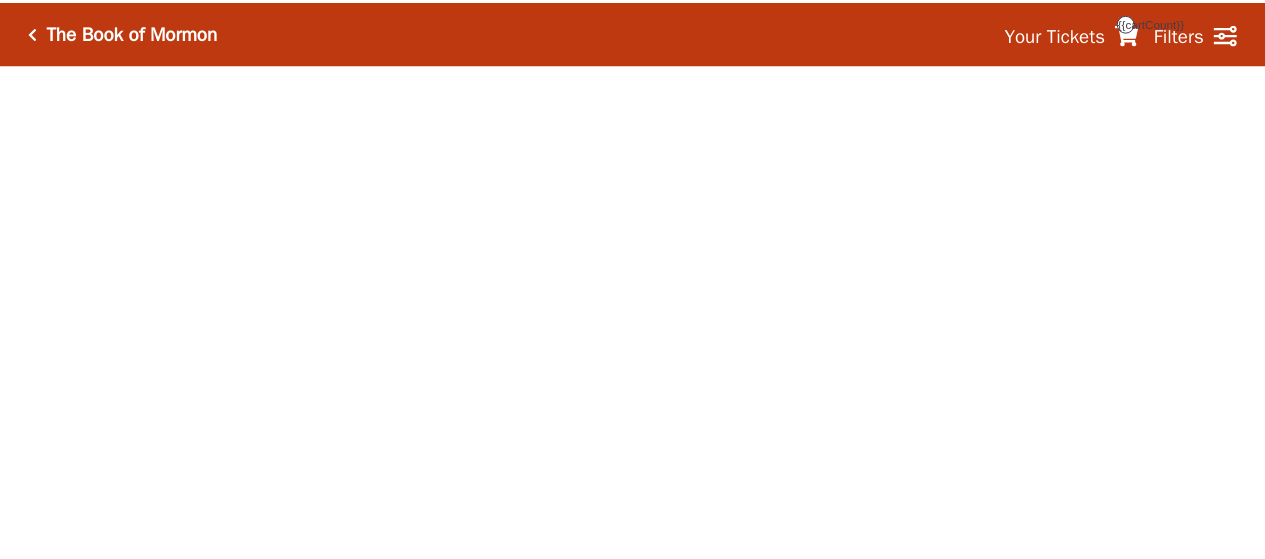 scroll, scrollTop: 0, scrollLeft: 0, axis: both 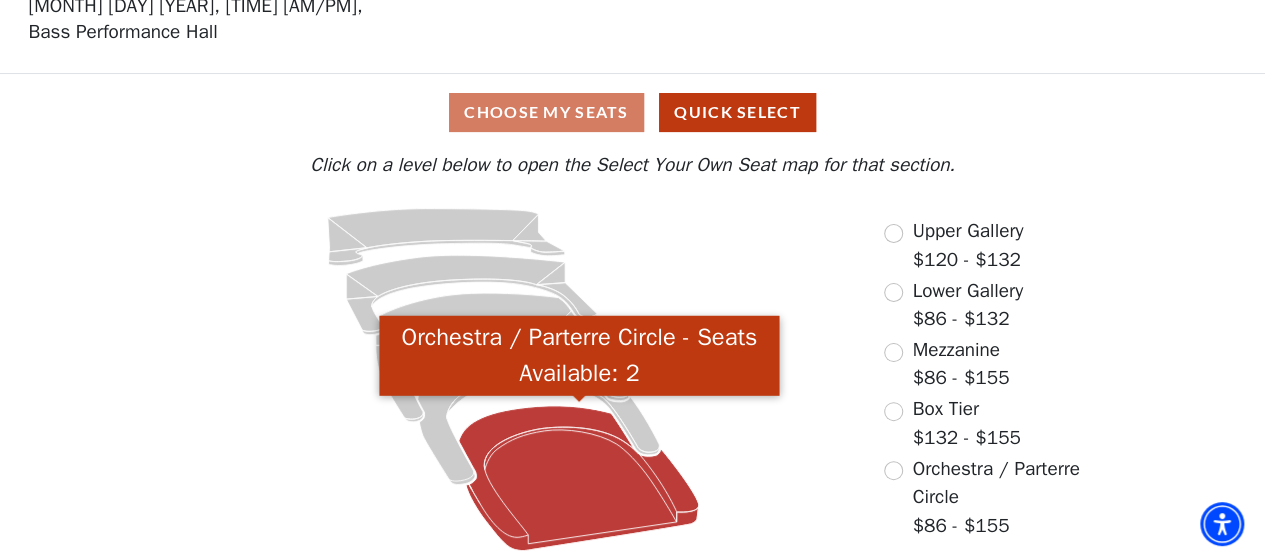 click 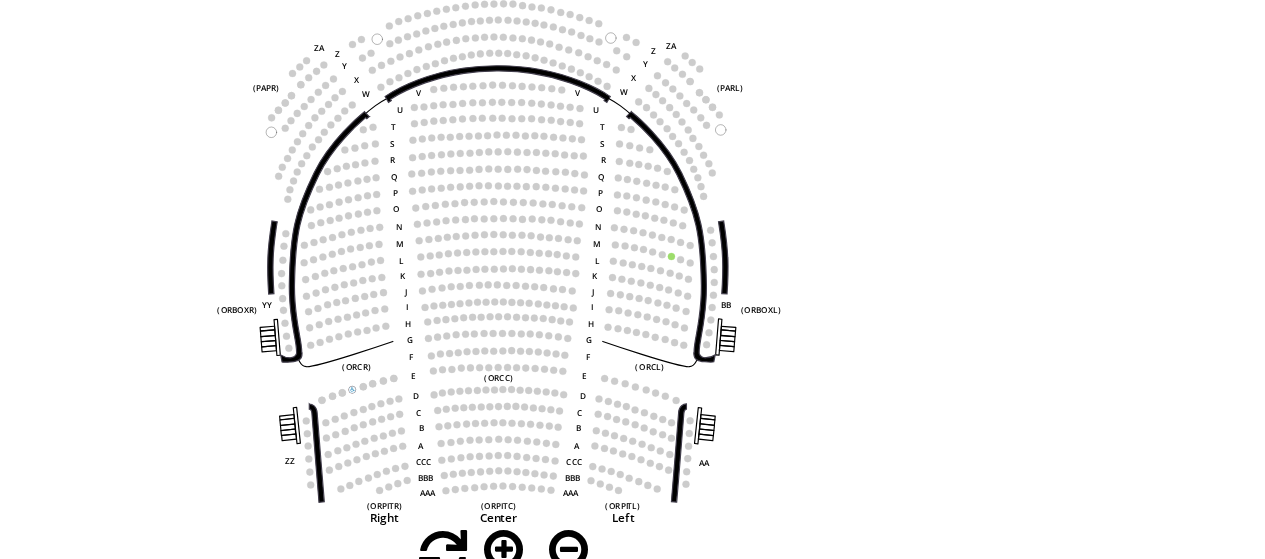 scroll, scrollTop: 92, scrollLeft: 0, axis: vertical 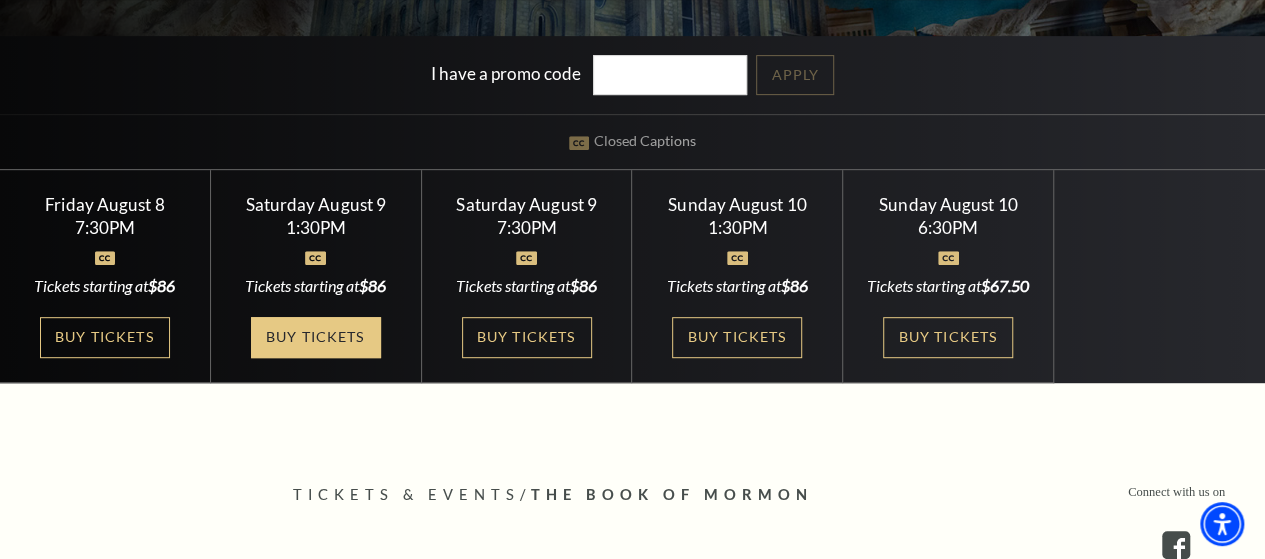 click on "Buy Tickets" at bounding box center (316, 337) 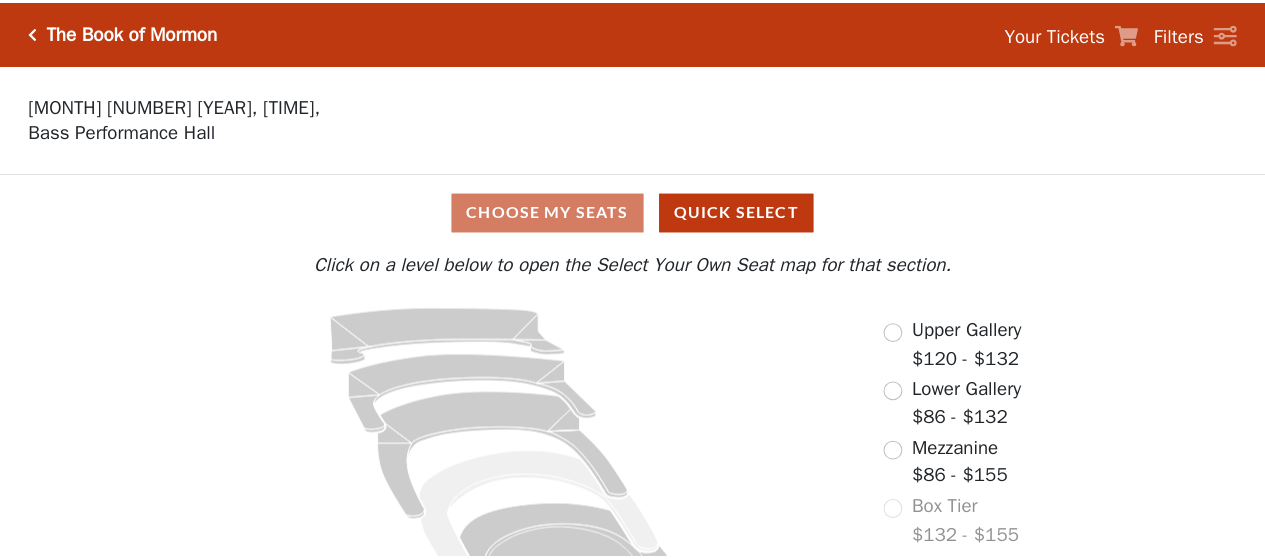 scroll, scrollTop: 0, scrollLeft: 0, axis: both 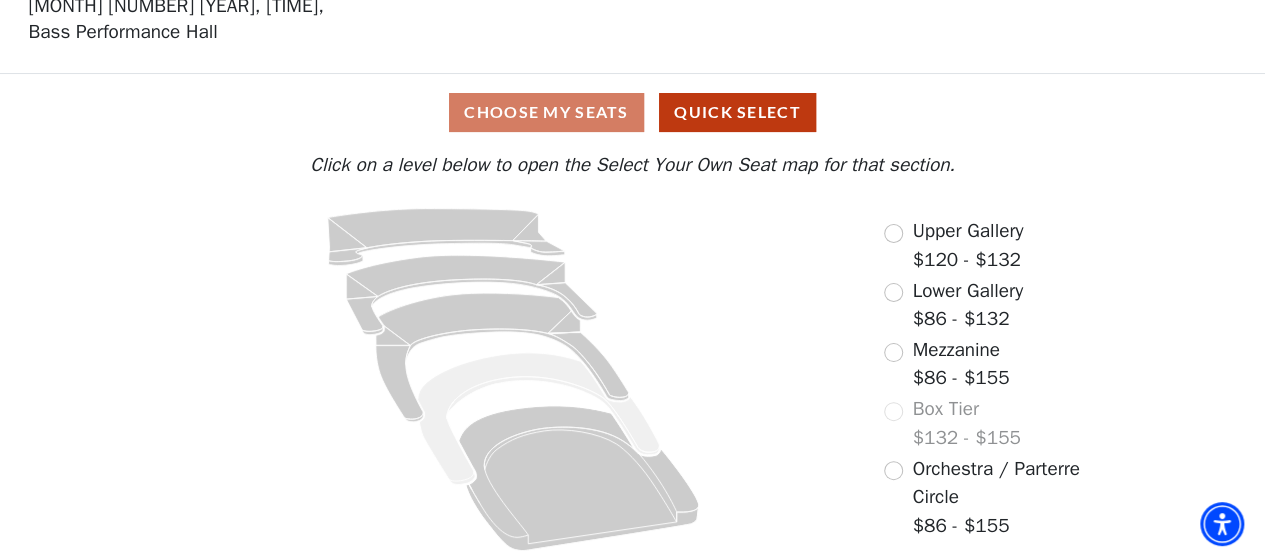 click 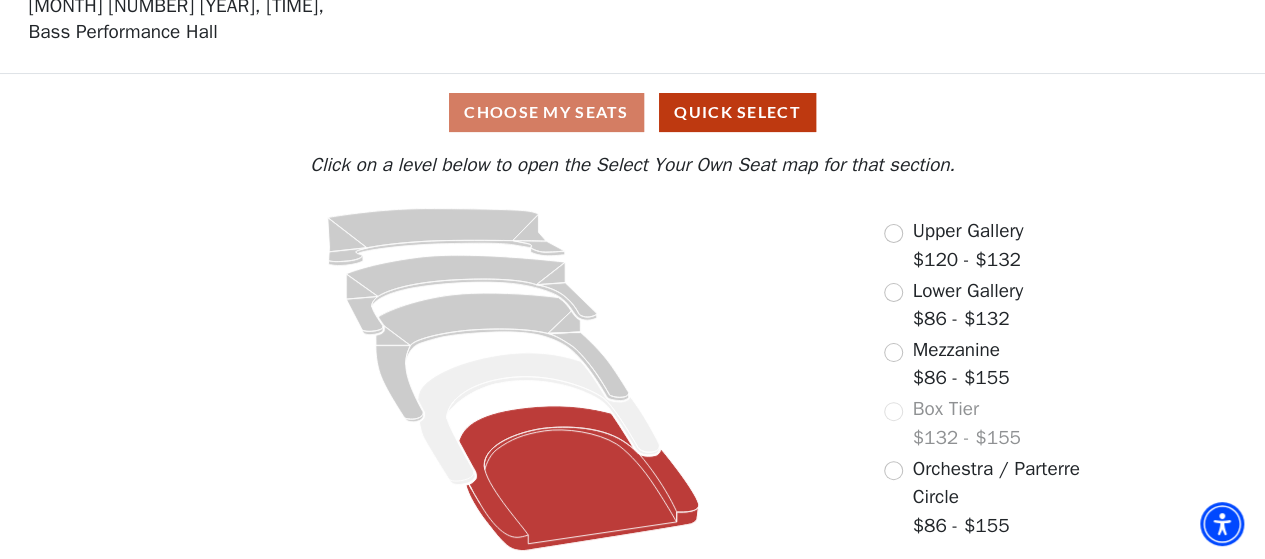 click 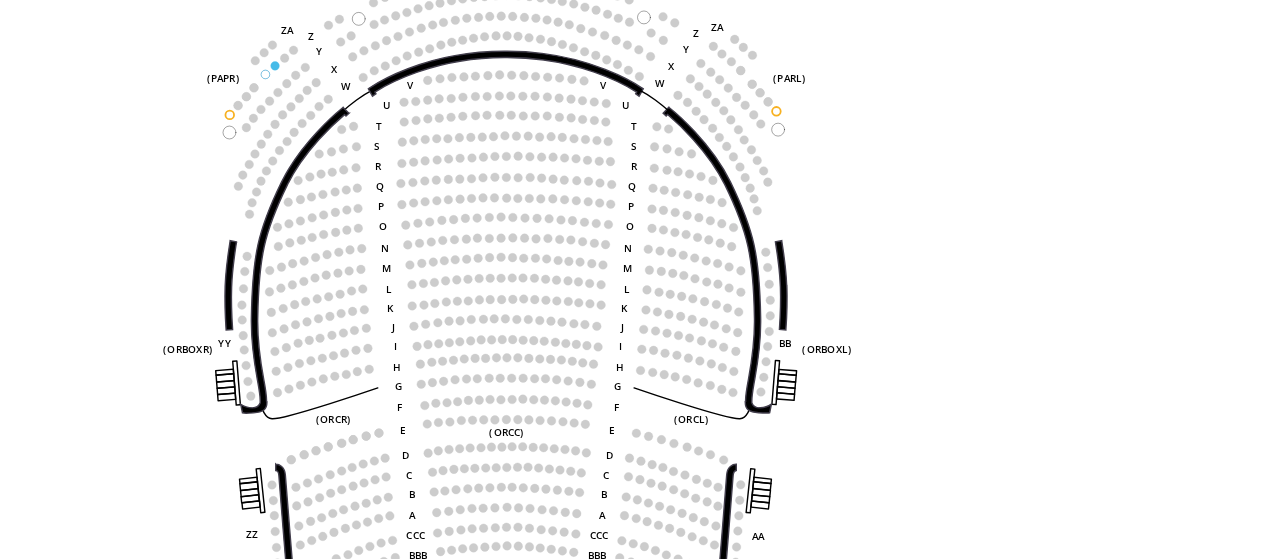 scroll, scrollTop: 92, scrollLeft: 0, axis: vertical 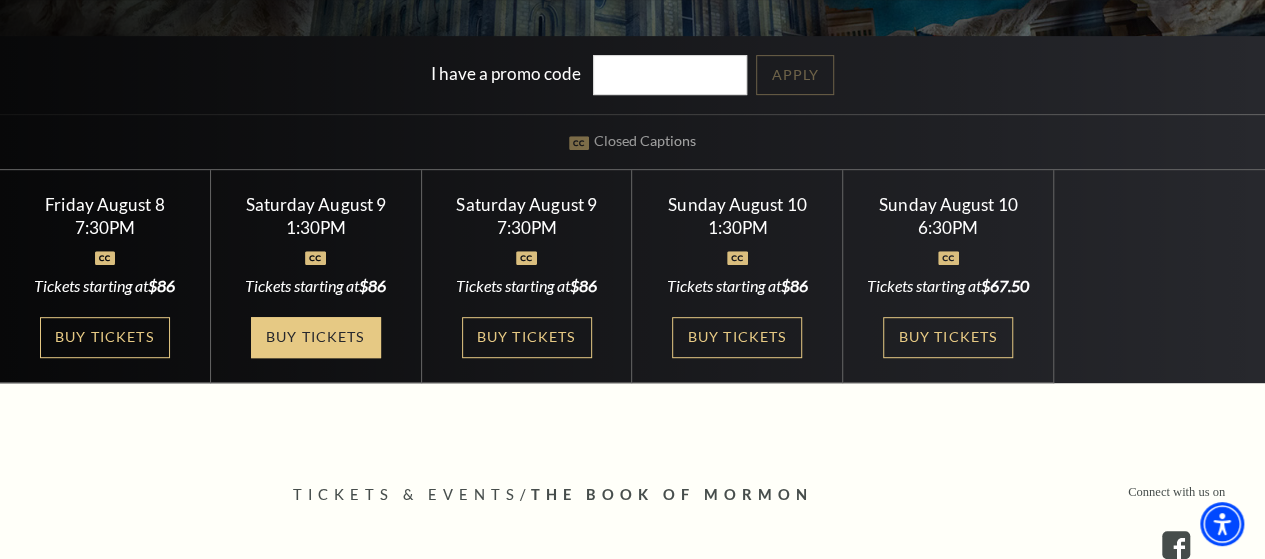 click on "Buy Tickets" at bounding box center (316, 337) 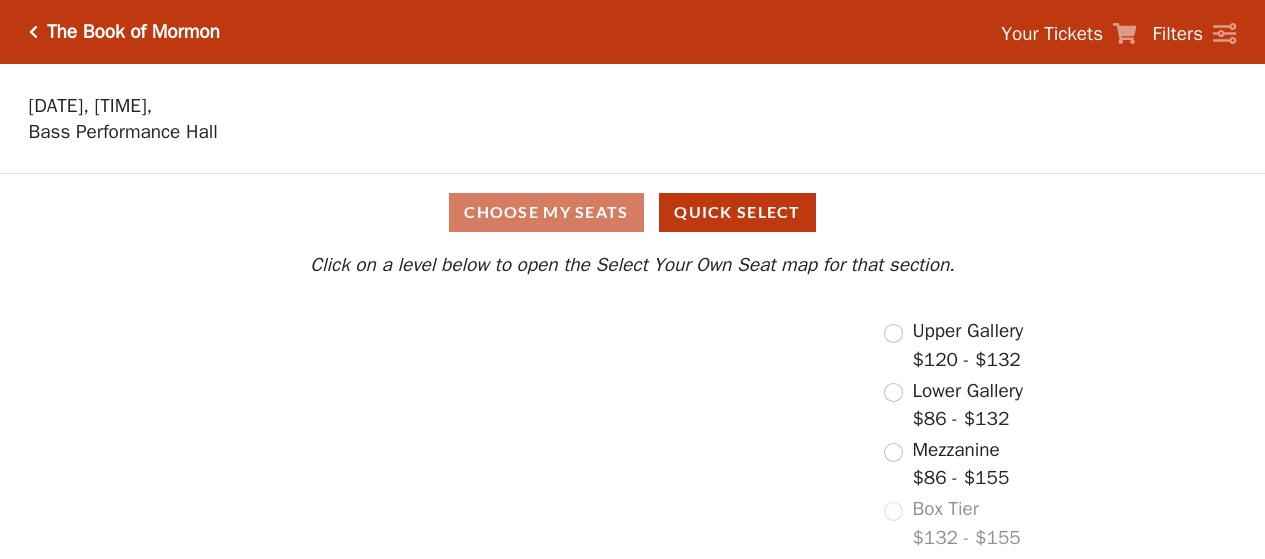 scroll, scrollTop: 0, scrollLeft: 0, axis: both 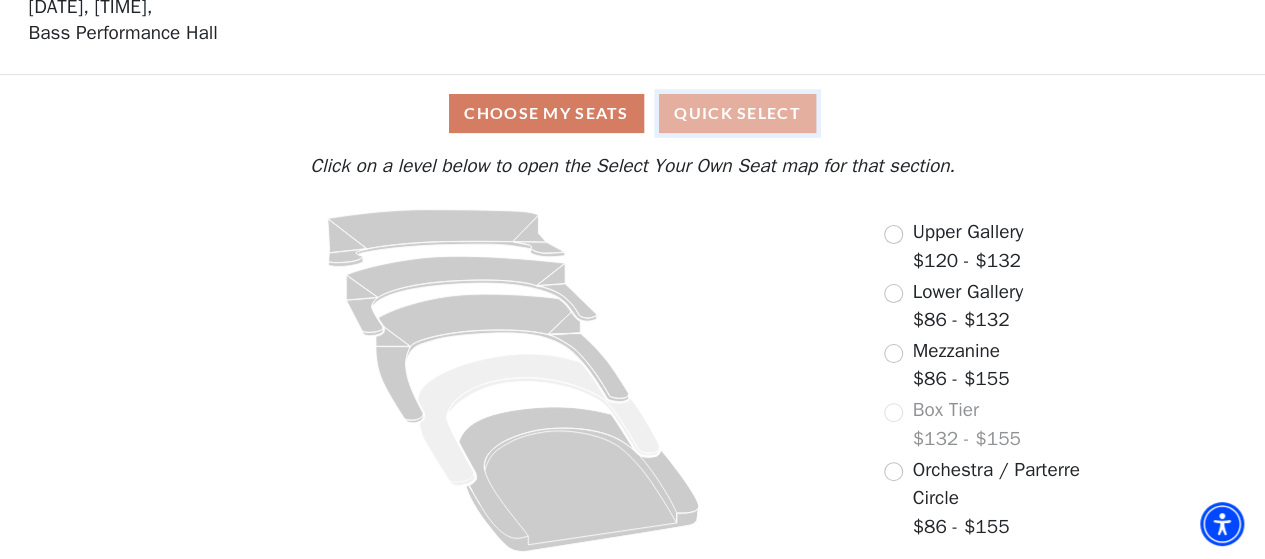 click on "Quick Select" at bounding box center [737, 113] 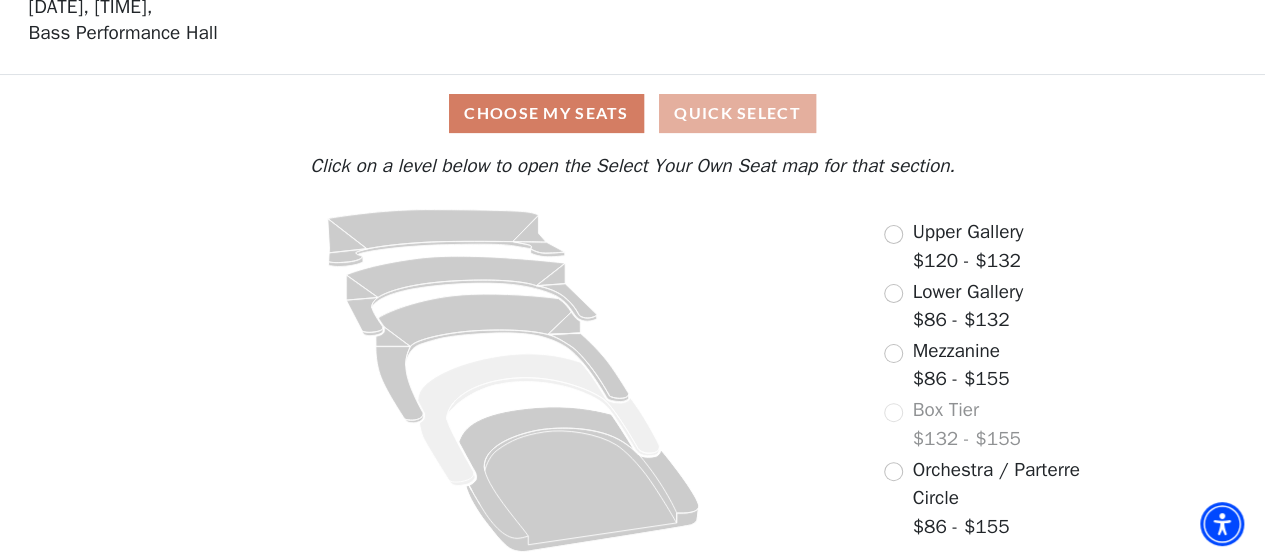 scroll, scrollTop: 0, scrollLeft: 0, axis: both 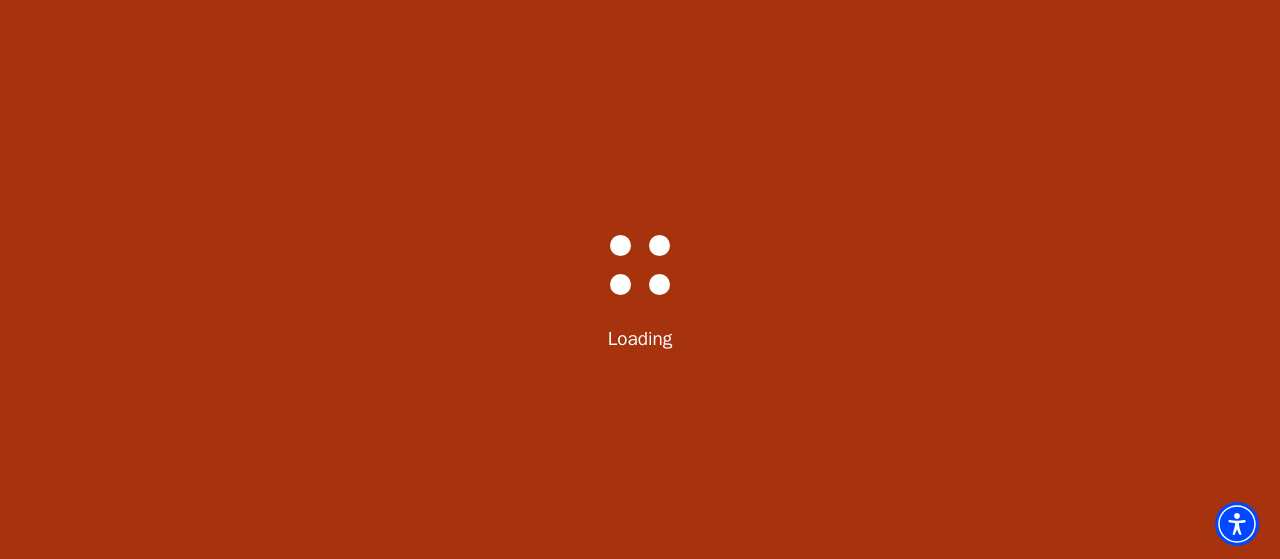select on "6286" 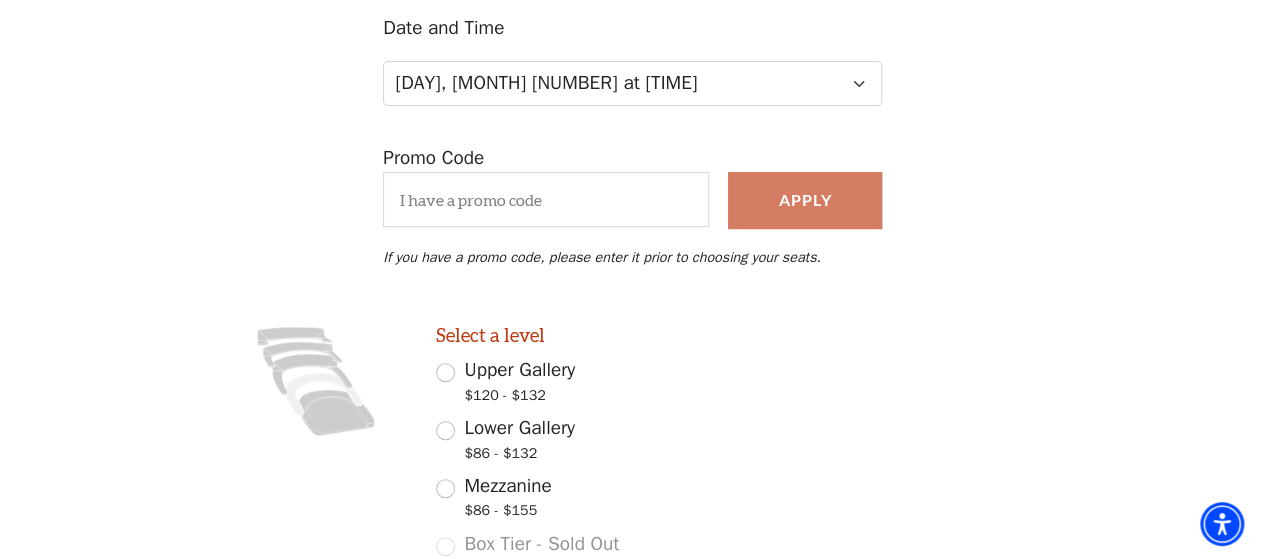 scroll, scrollTop: 344, scrollLeft: 0, axis: vertical 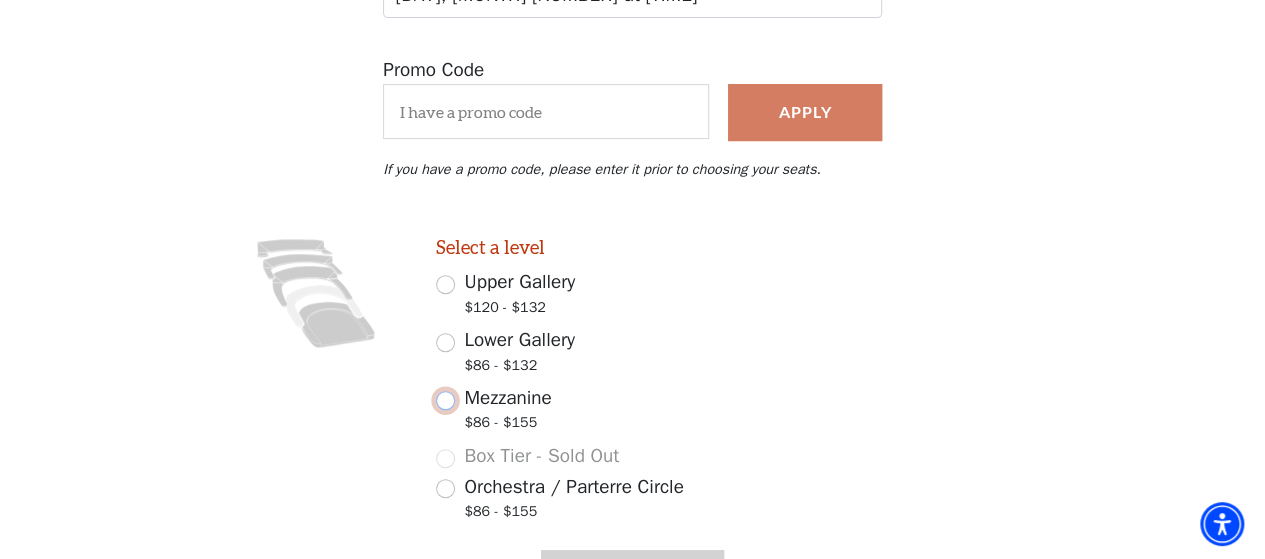 click on "Mezzanine     $86 - $155" at bounding box center (445, 400) 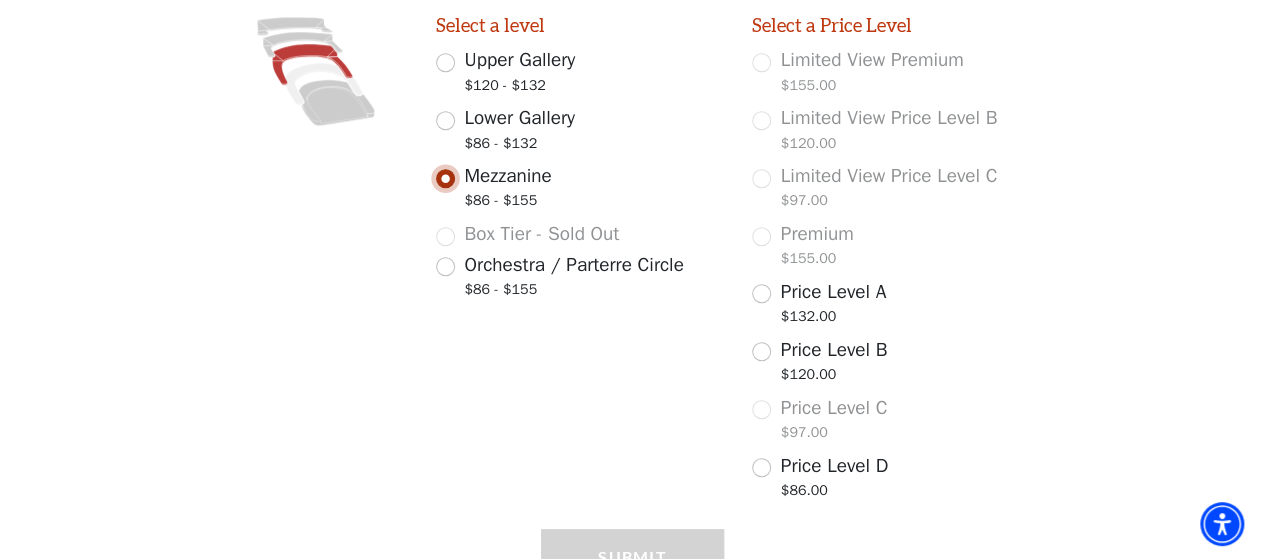 scroll, scrollTop: 576, scrollLeft: 0, axis: vertical 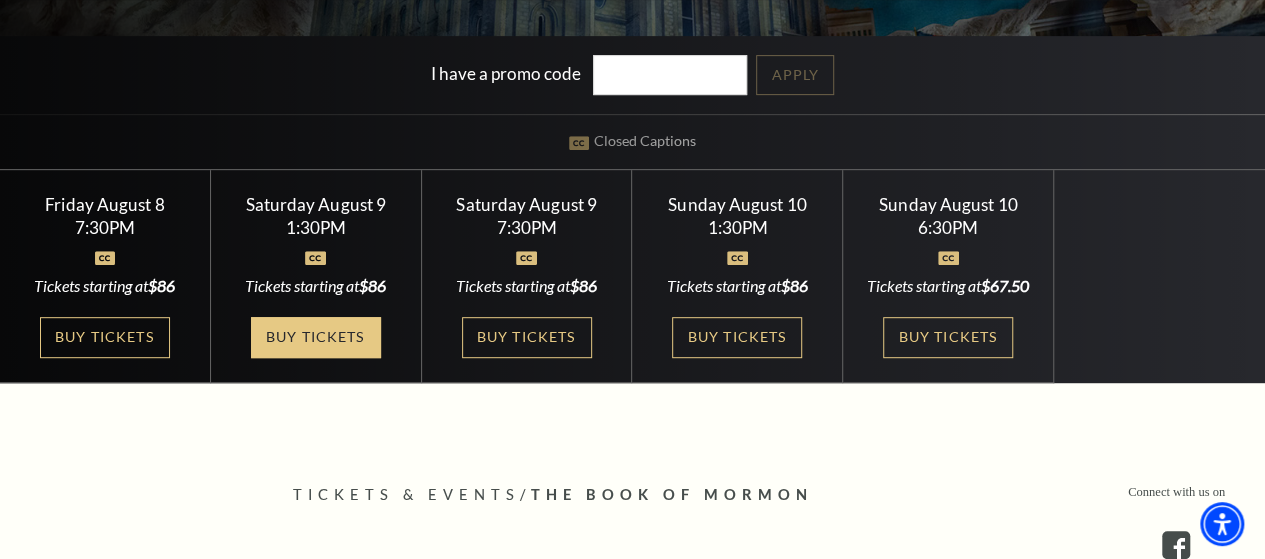 click on "Buy Tickets" at bounding box center [316, 337] 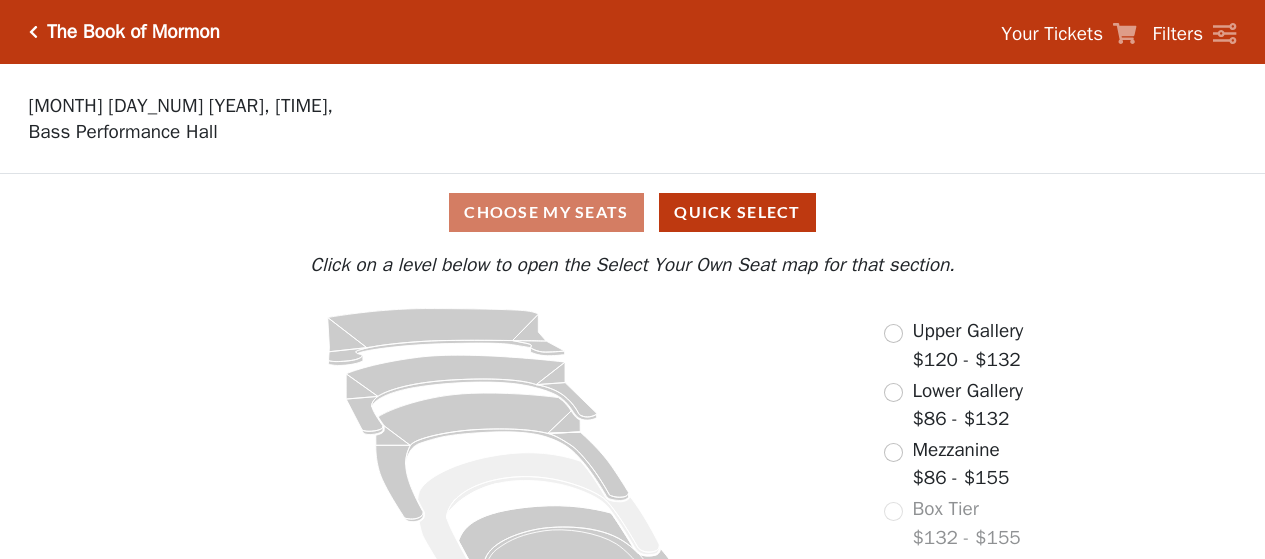 scroll, scrollTop: 0, scrollLeft: 0, axis: both 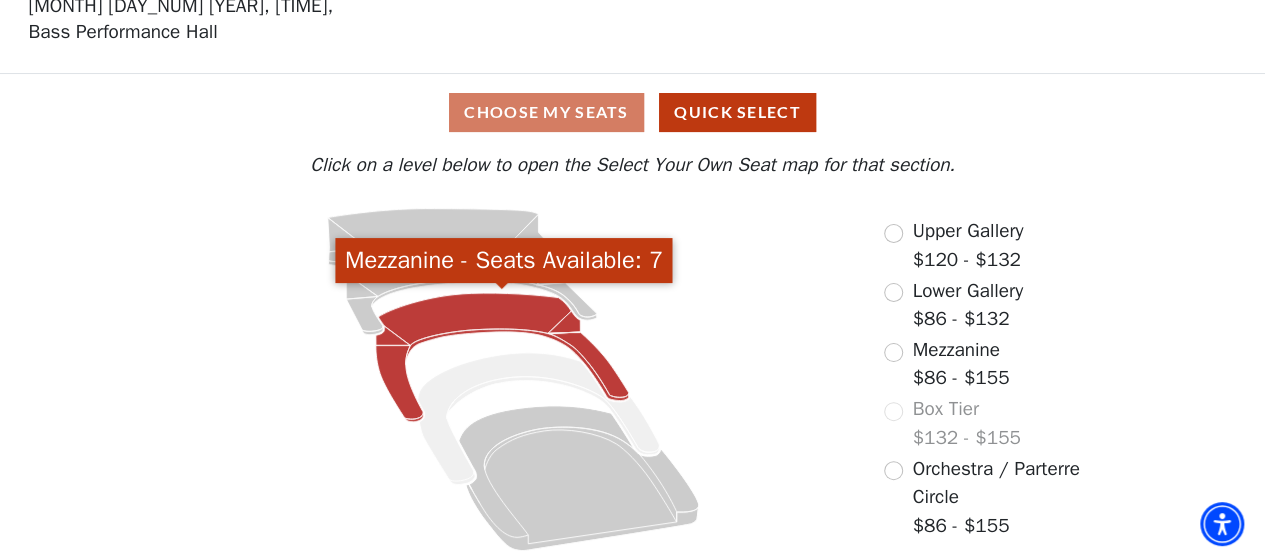 click 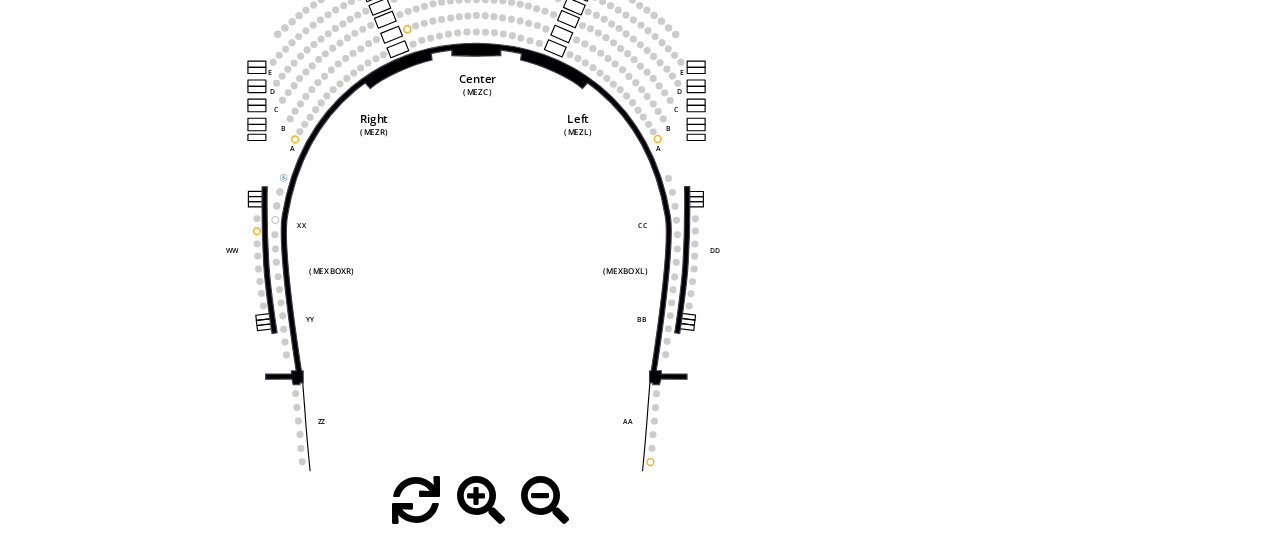 scroll, scrollTop: 130, scrollLeft: 0, axis: vertical 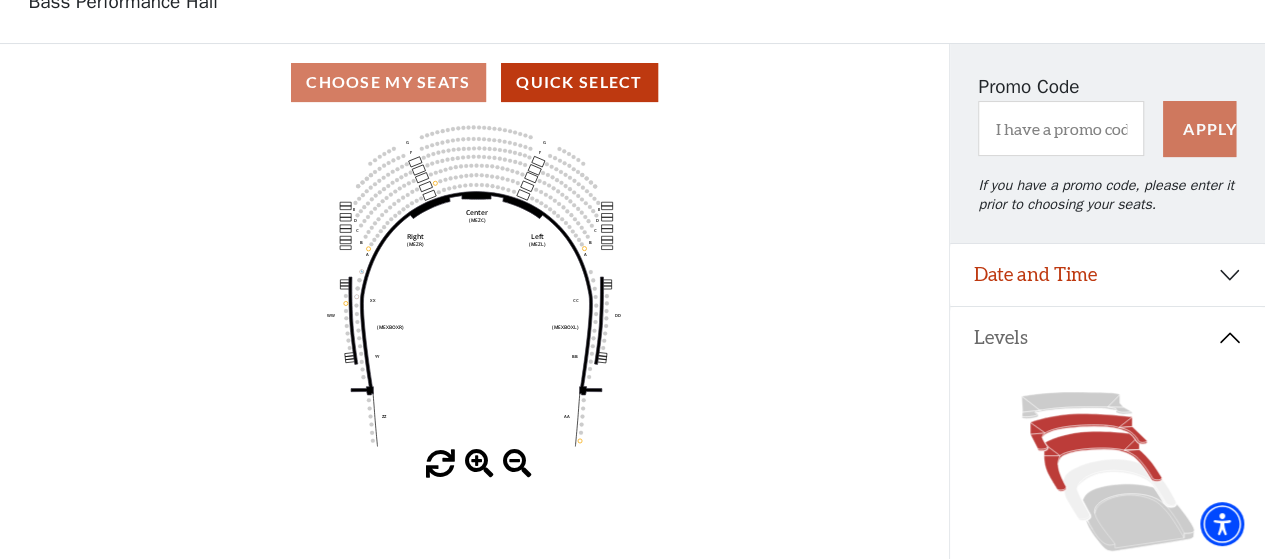 click 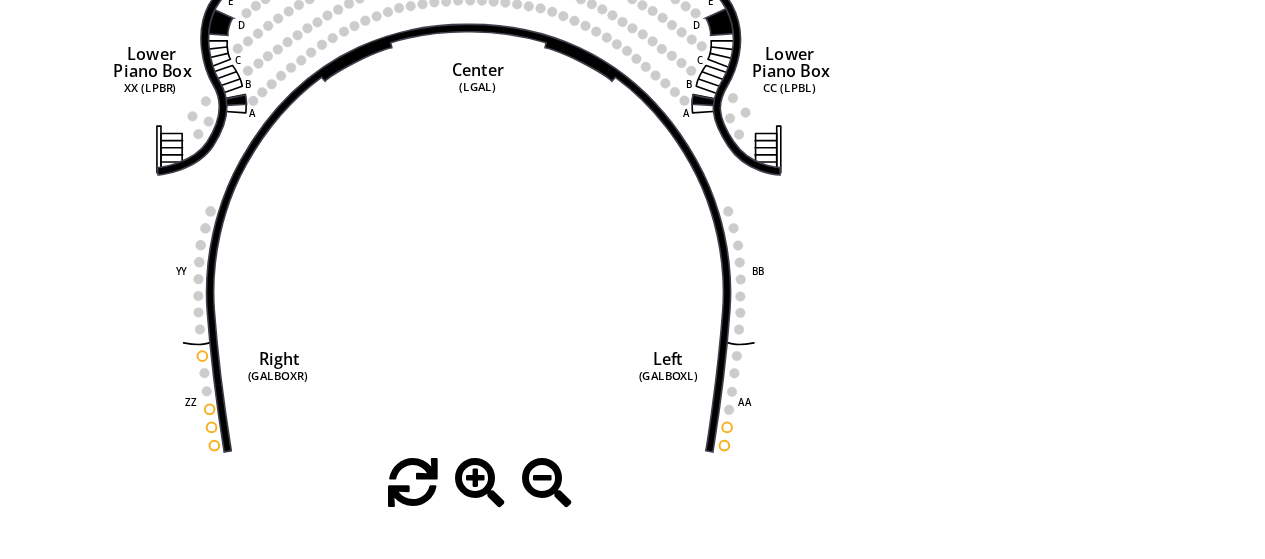 scroll, scrollTop: 92, scrollLeft: 0, axis: vertical 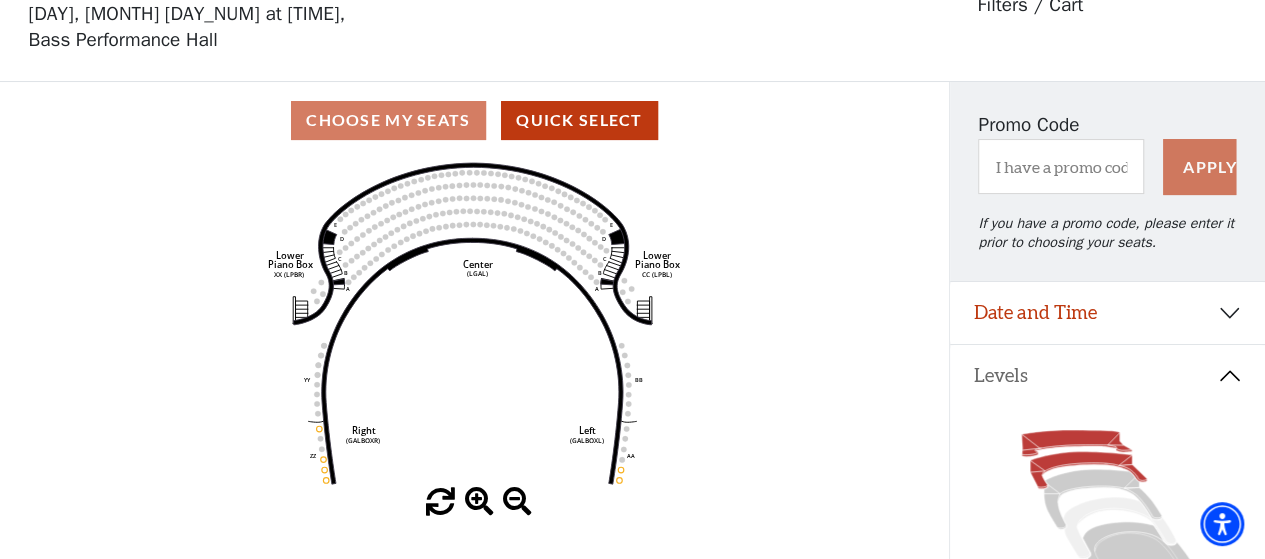 click 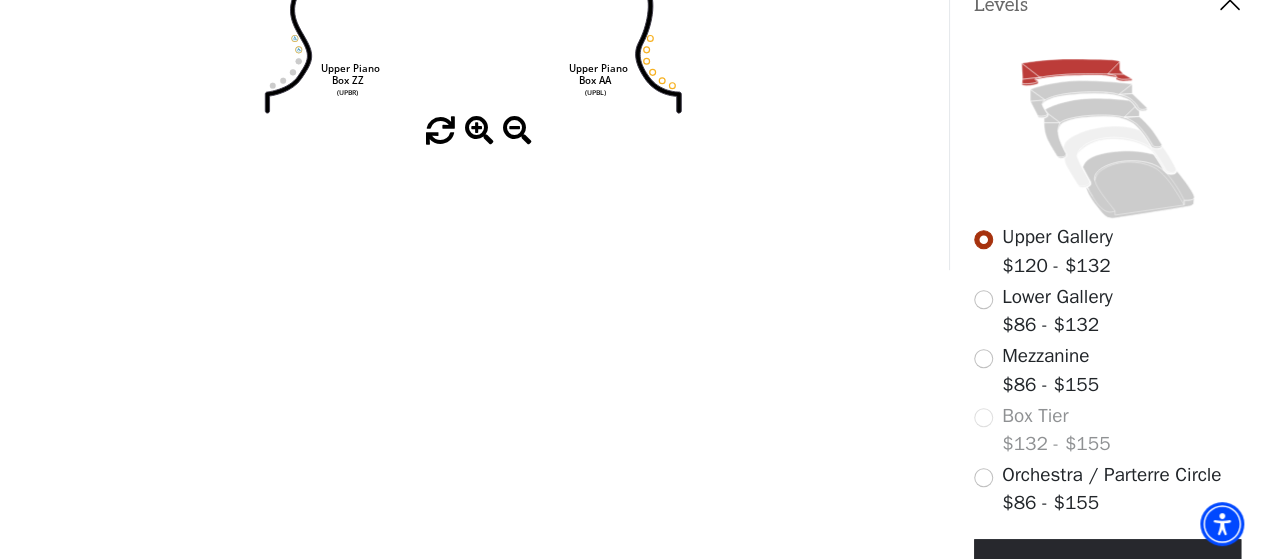 scroll, scrollTop: 462, scrollLeft: 0, axis: vertical 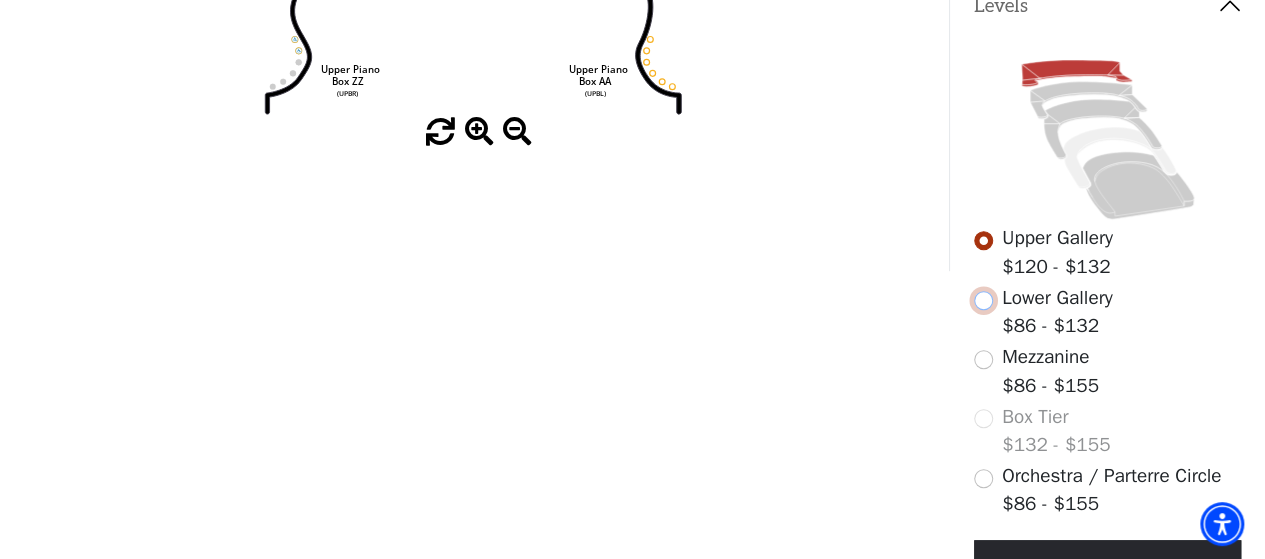 click at bounding box center [983, 300] 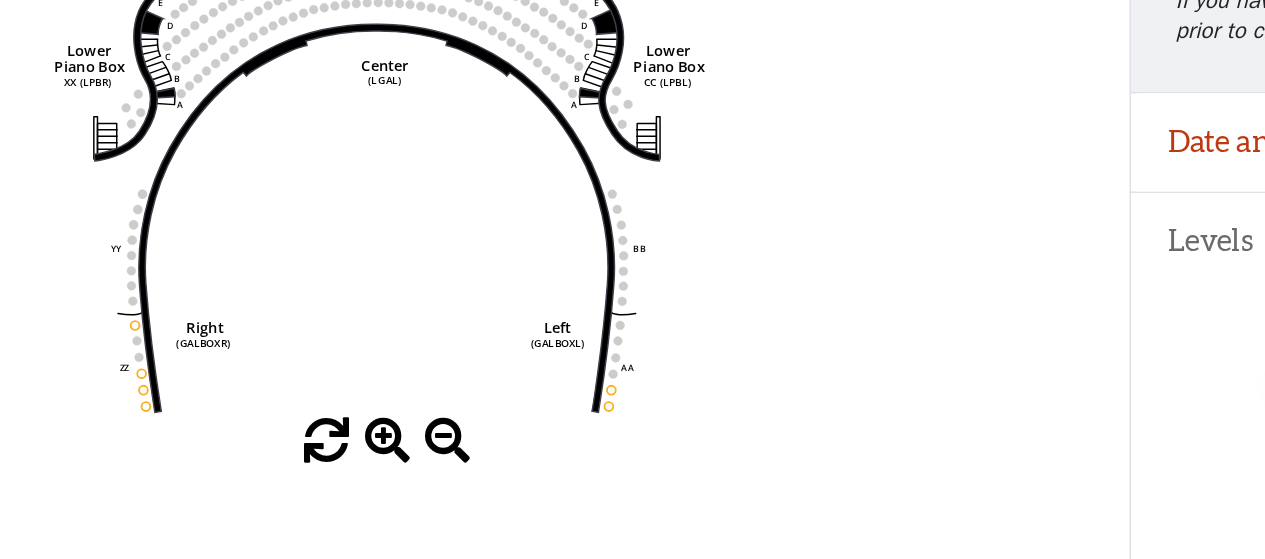 scroll, scrollTop: 126, scrollLeft: 0, axis: vertical 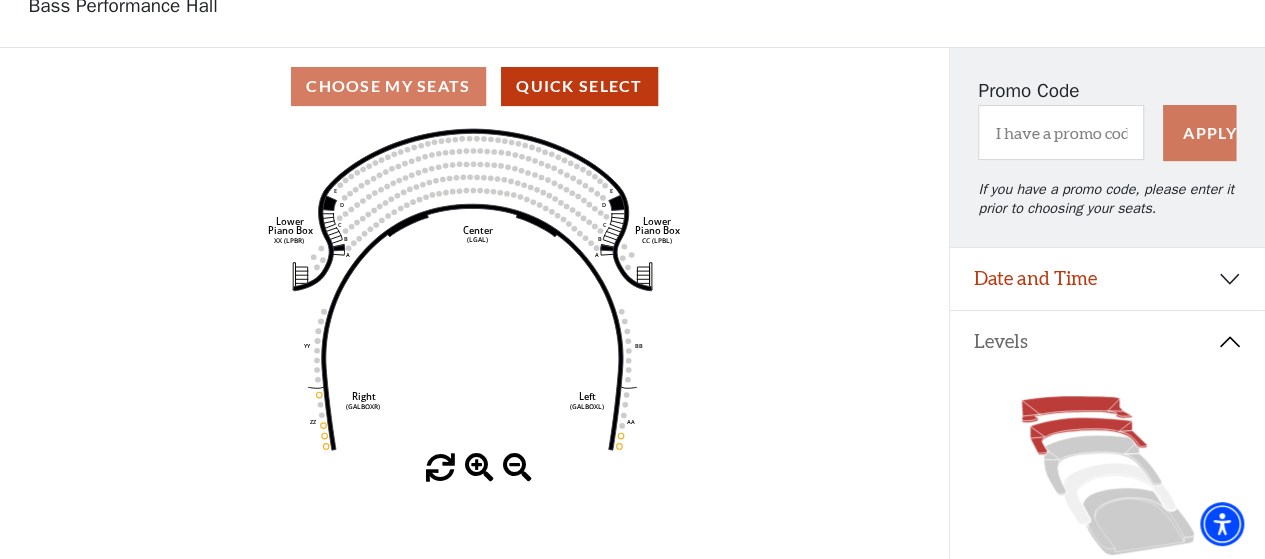 click 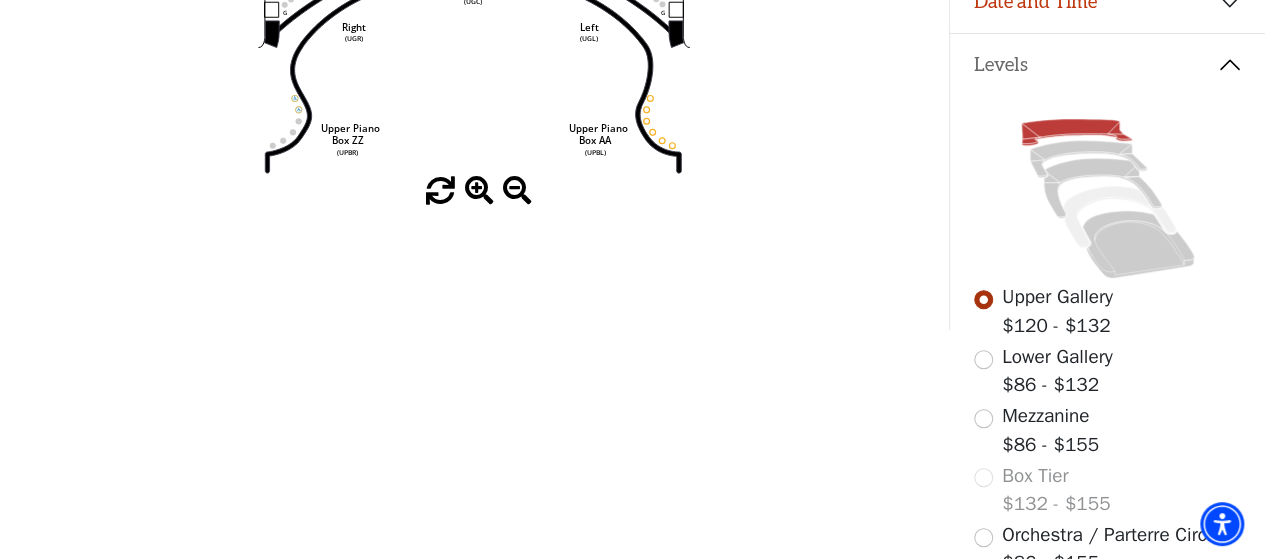 scroll, scrollTop: 399, scrollLeft: 0, axis: vertical 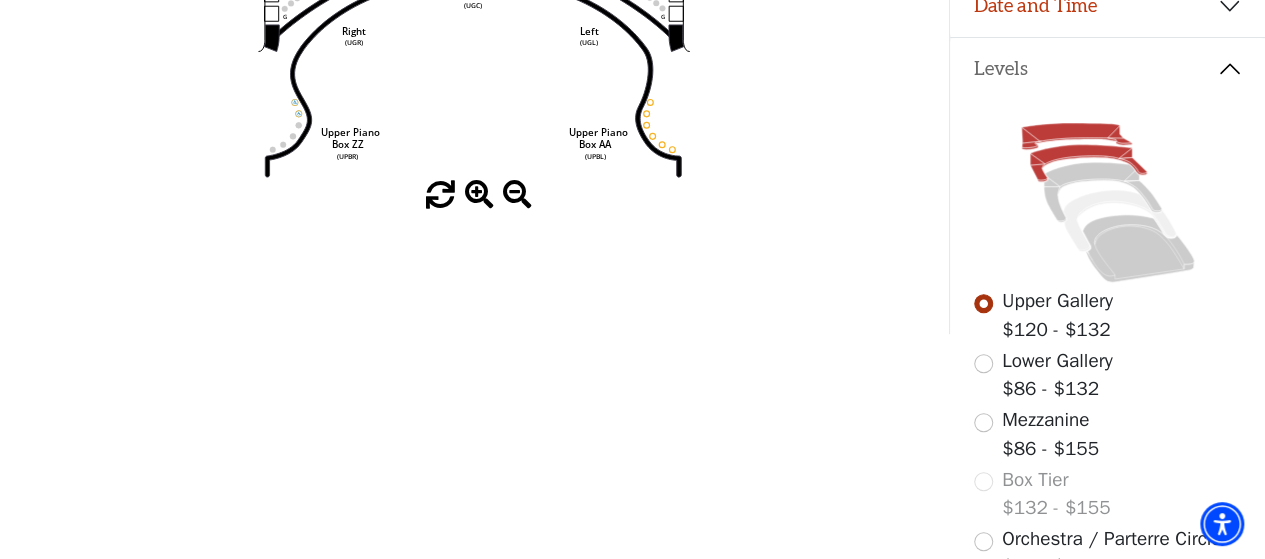 click 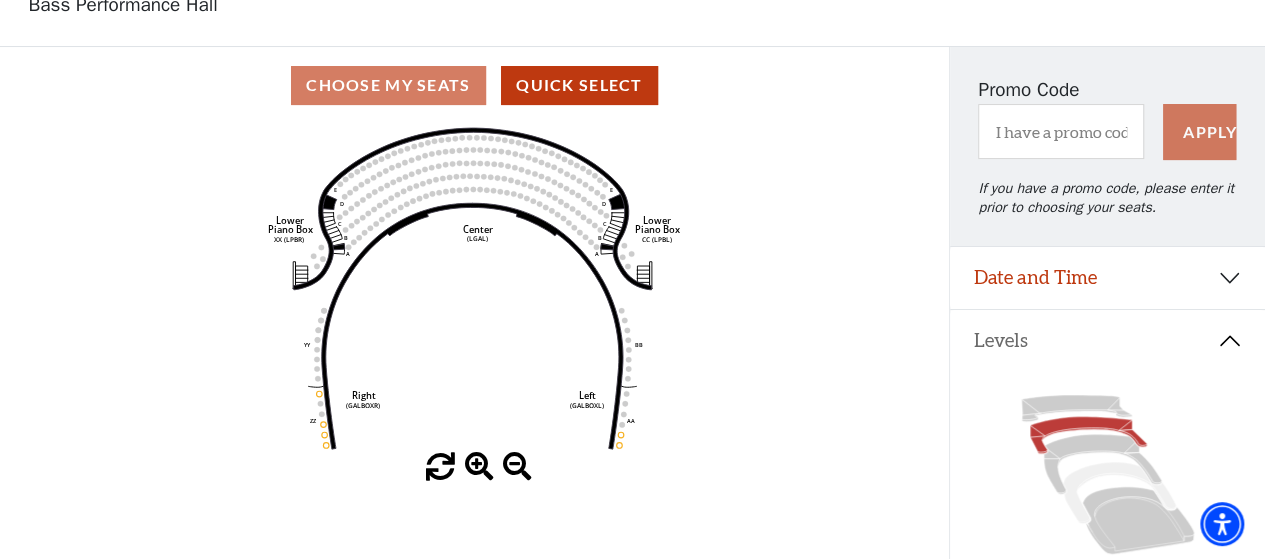 scroll, scrollTop: 128, scrollLeft: 0, axis: vertical 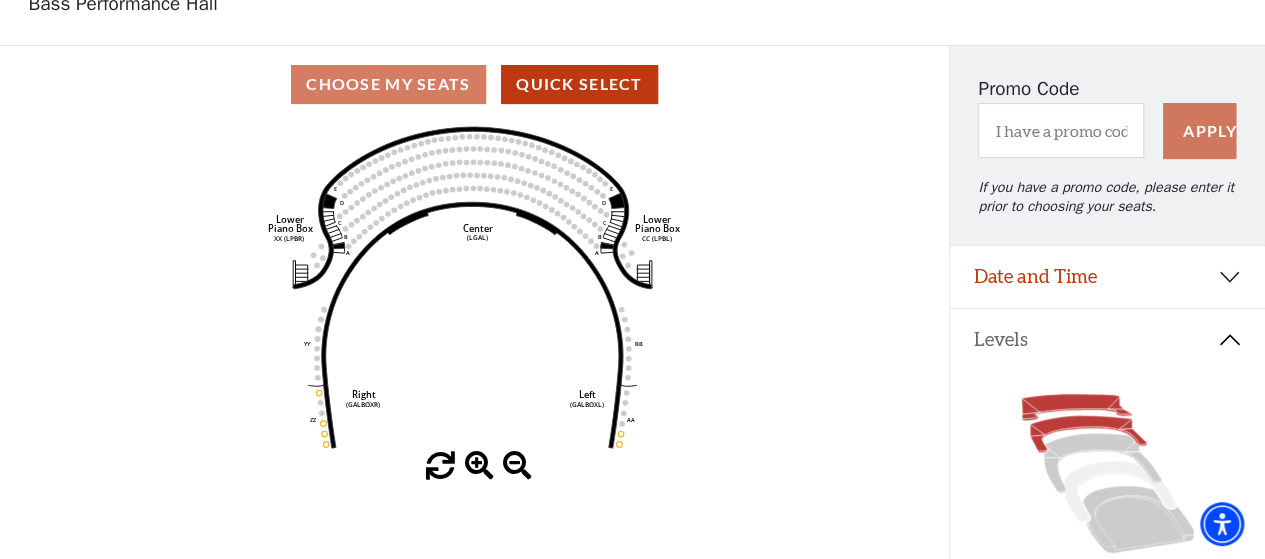 click 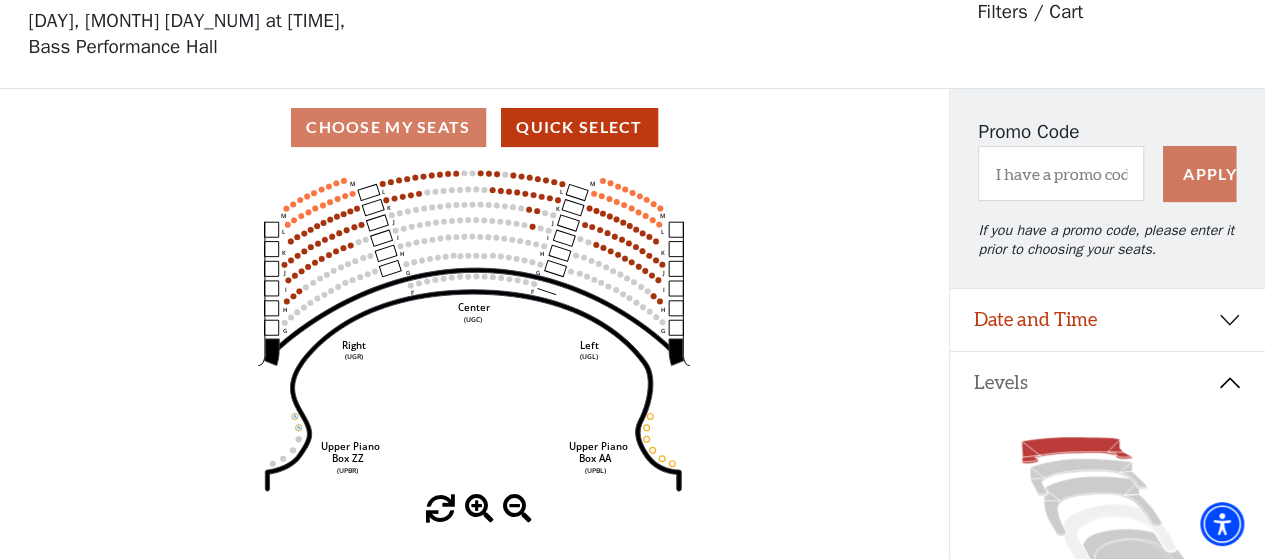 scroll, scrollTop: 92, scrollLeft: 0, axis: vertical 